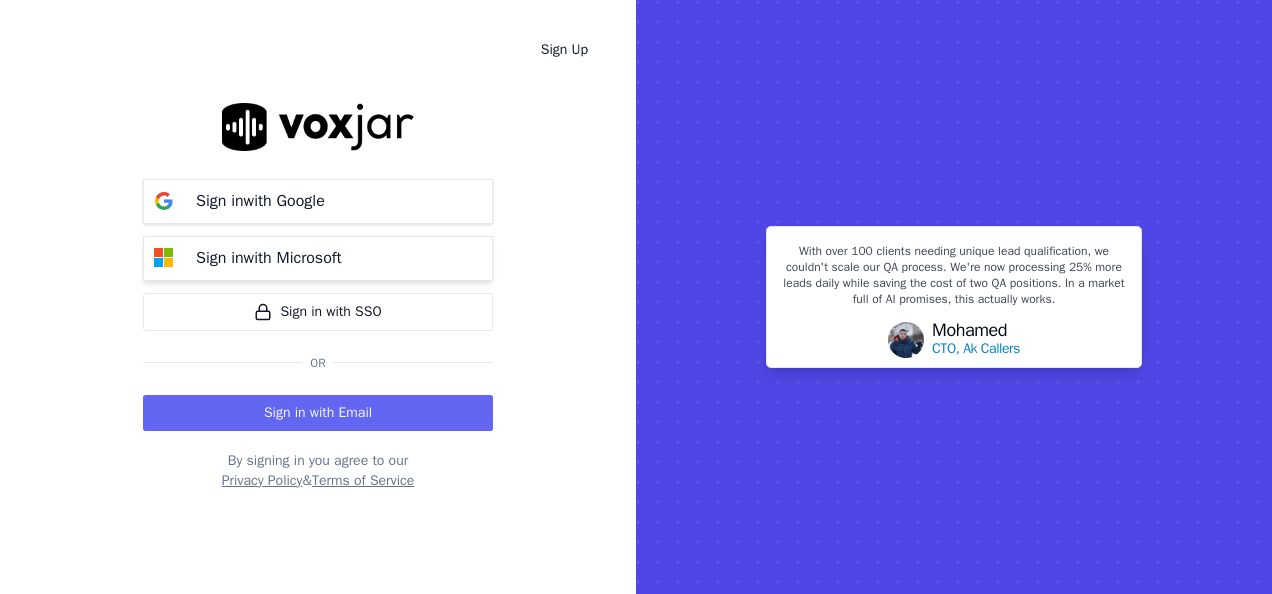 scroll, scrollTop: 0, scrollLeft: 0, axis: both 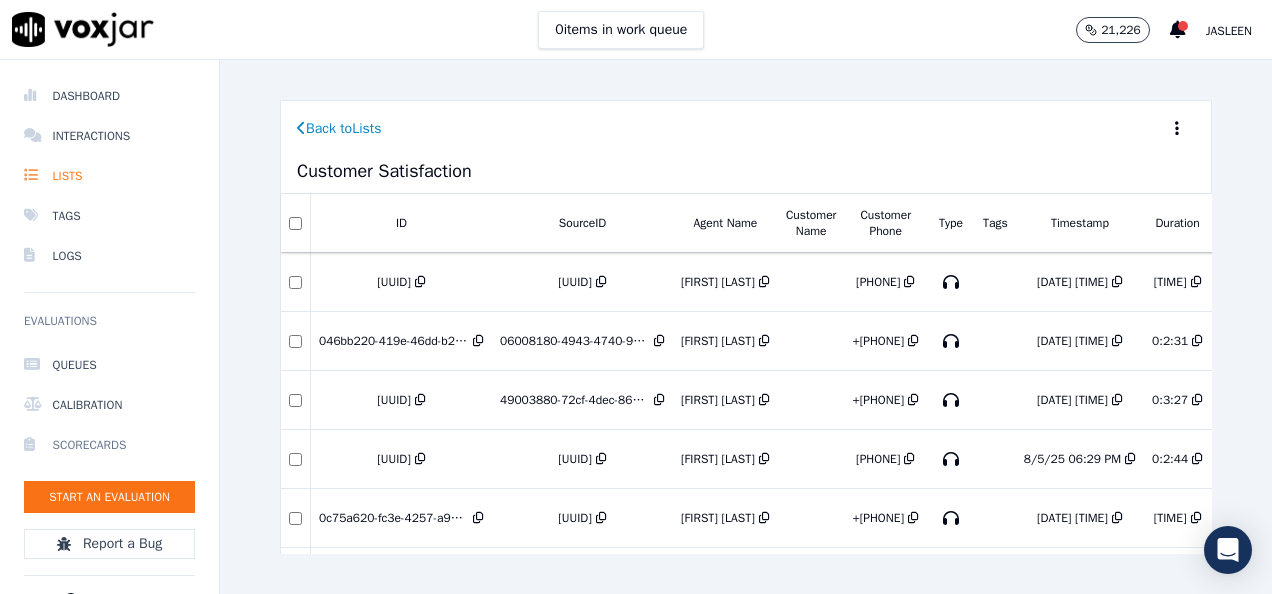 click on "Scorecards" at bounding box center (109, 445) 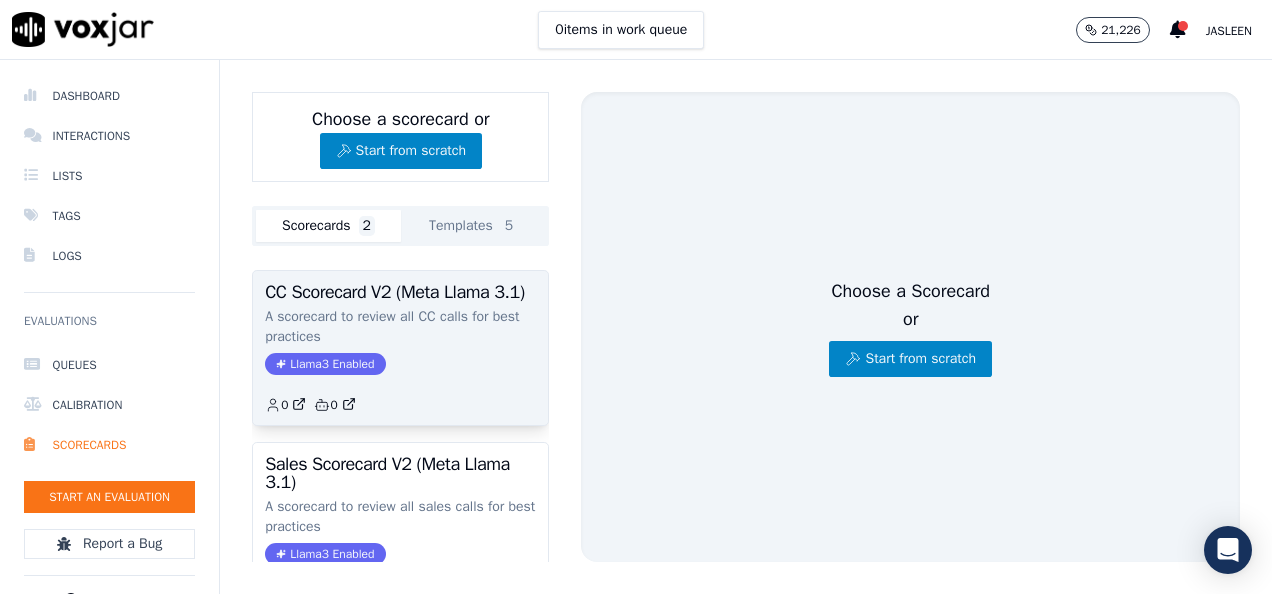 scroll, scrollTop: 130, scrollLeft: 0, axis: vertical 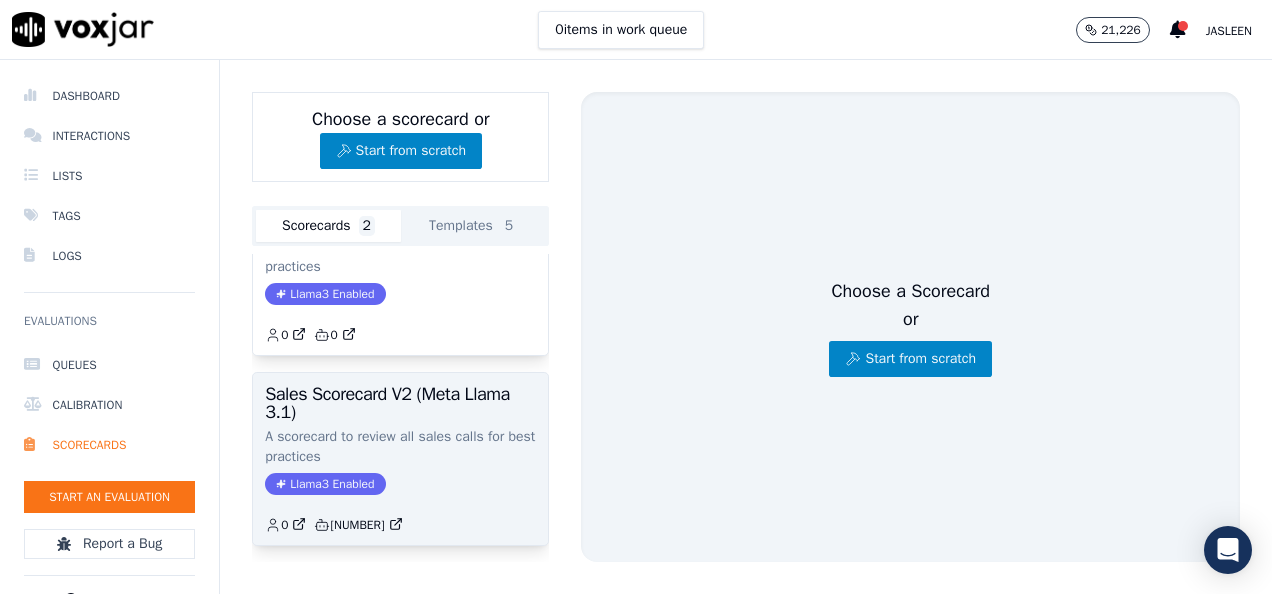 click on "Sales Scorecard V2 (Meta Llama 3.1)" at bounding box center [400, 403] 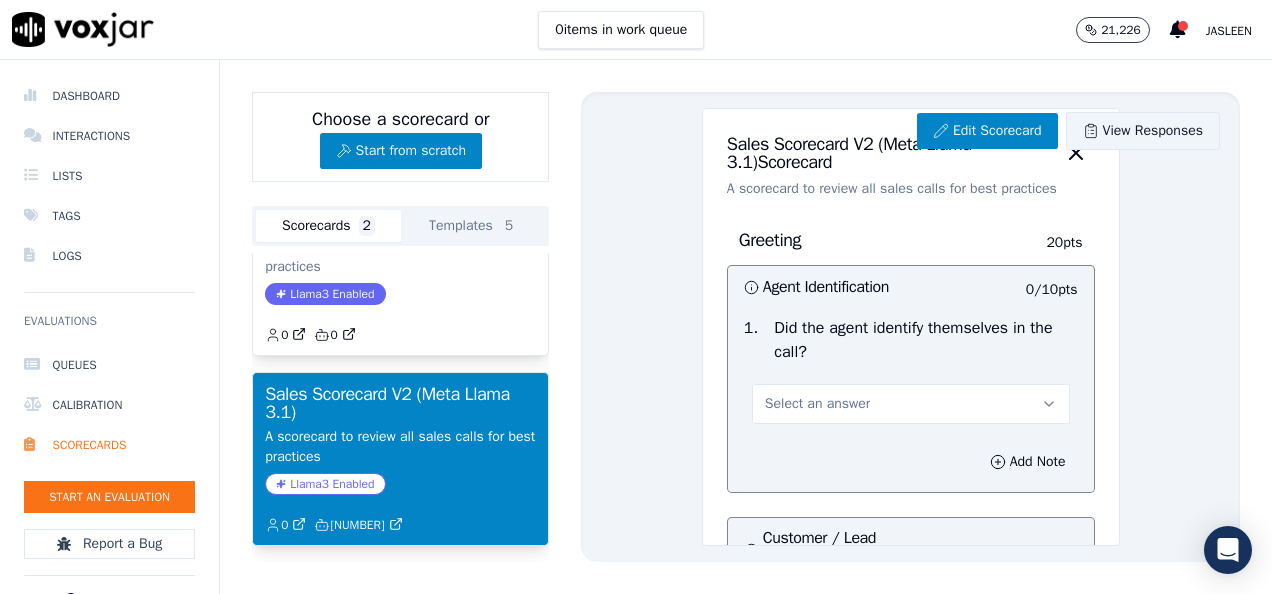 click on "View Responses" at bounding box center [1143, 131] 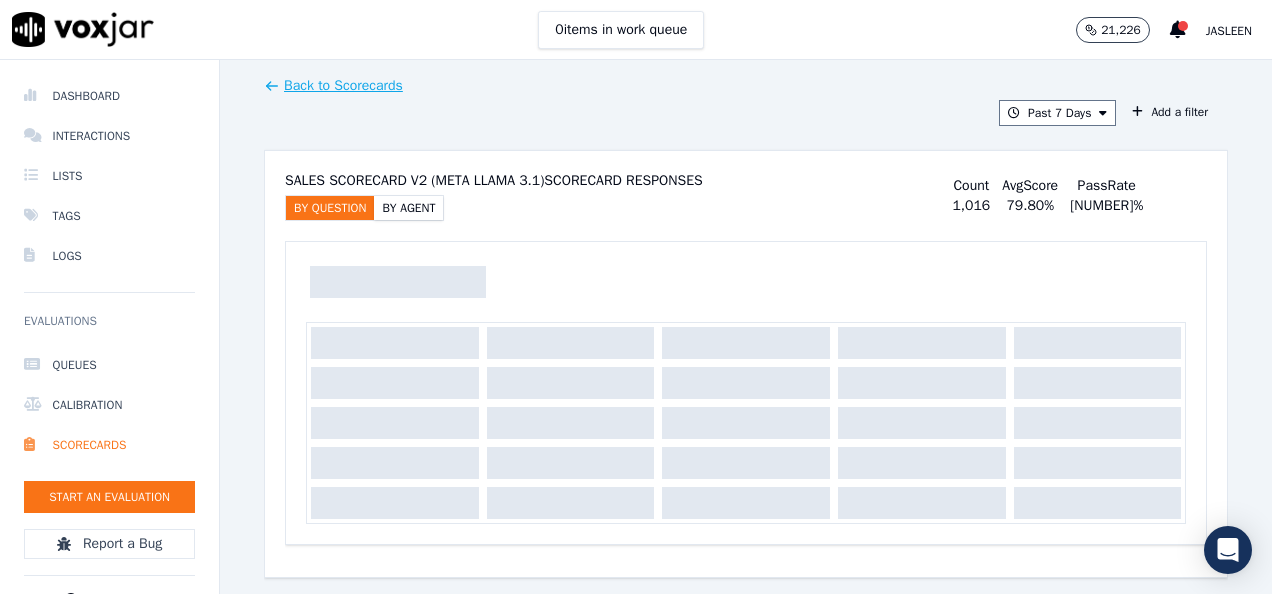 click on "Back to Scorecards     Past 7 Days
Add a filter
Sales Scorecard V2 (Meta Llama 3.1)  Scorecard Responses   By Question   By Agent   Count   1,016   Avg  Score   79.80 %   Pass  Rate   81.59 %" 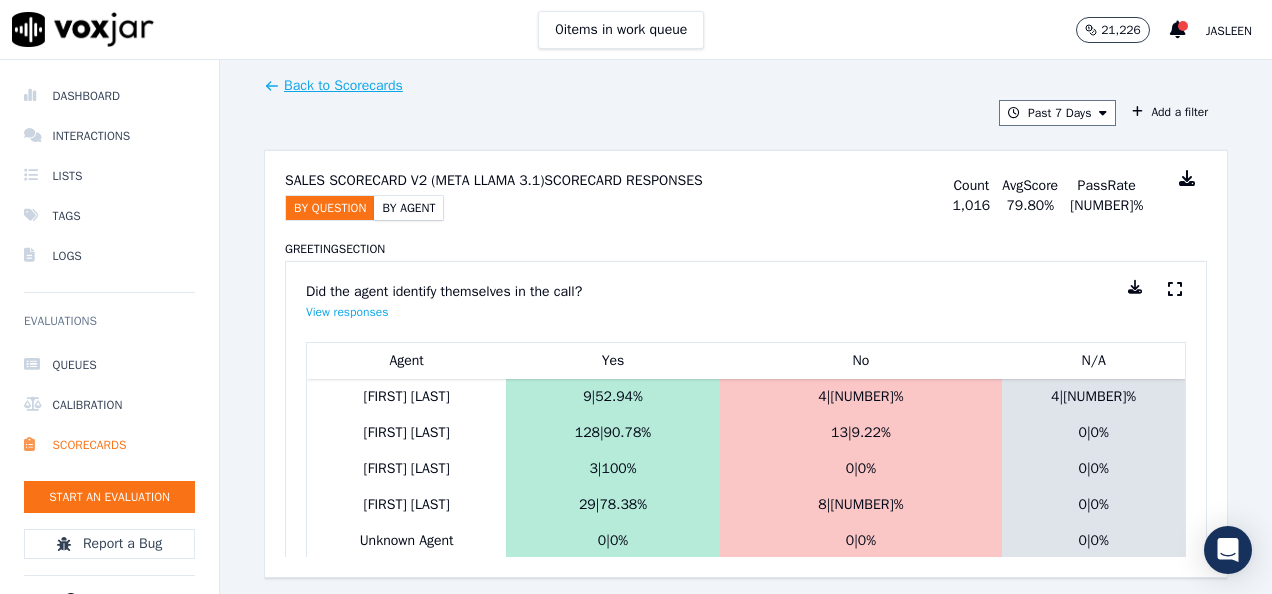 scroll, scrollTop: 302, scrollLeft: 0, axis: vertical 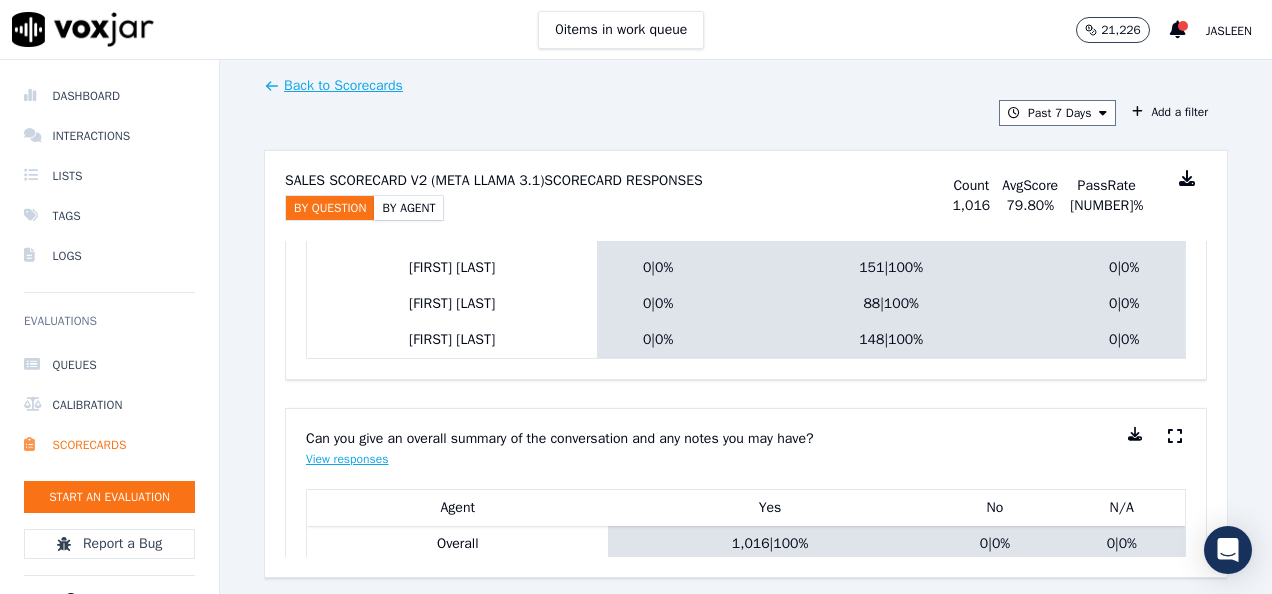 click on "View responses" at bounding box center (347, 459) 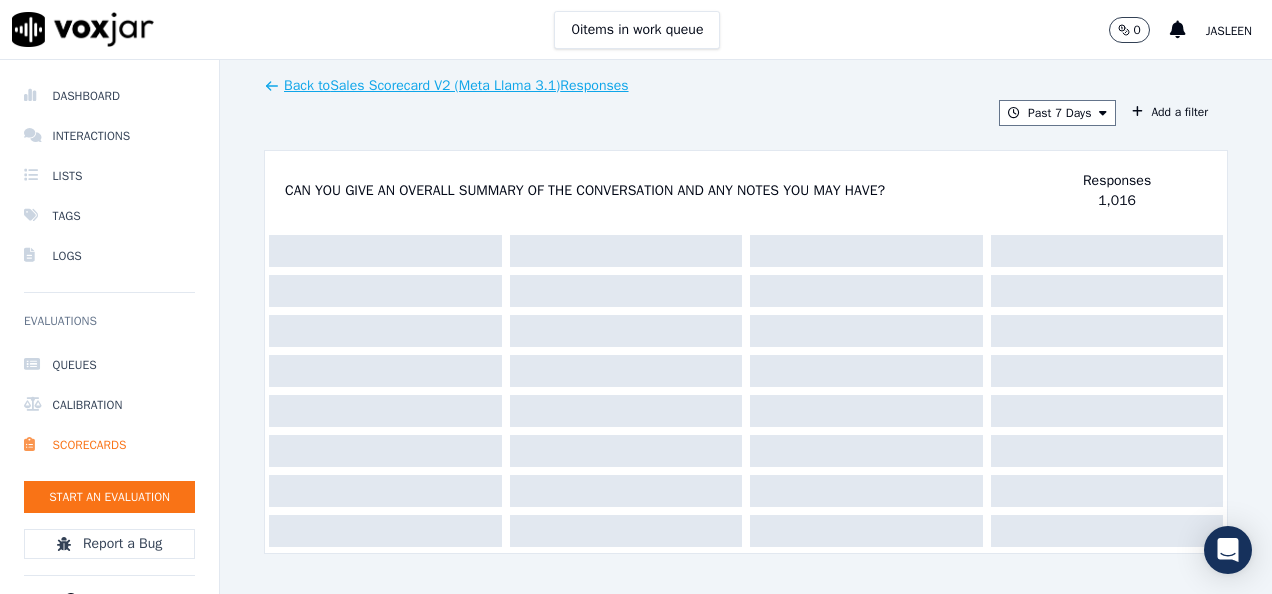 scroll, scrollTop: 0, scrollLeft: 0, axis: both 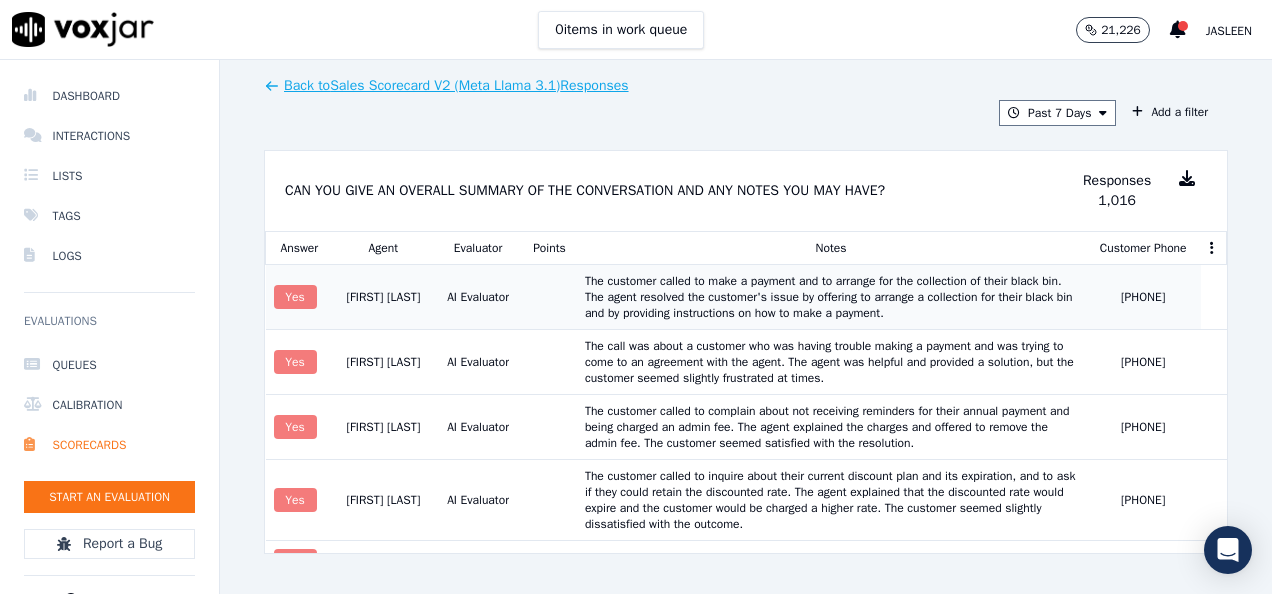 click on "The customer called to make a payment and to arrange for the collection of their black bin. The agent resolved the customer's issue by offering to arrange a collection for their black bin and by providing instructions on how to make a payment." at bounding box center [831, 297] 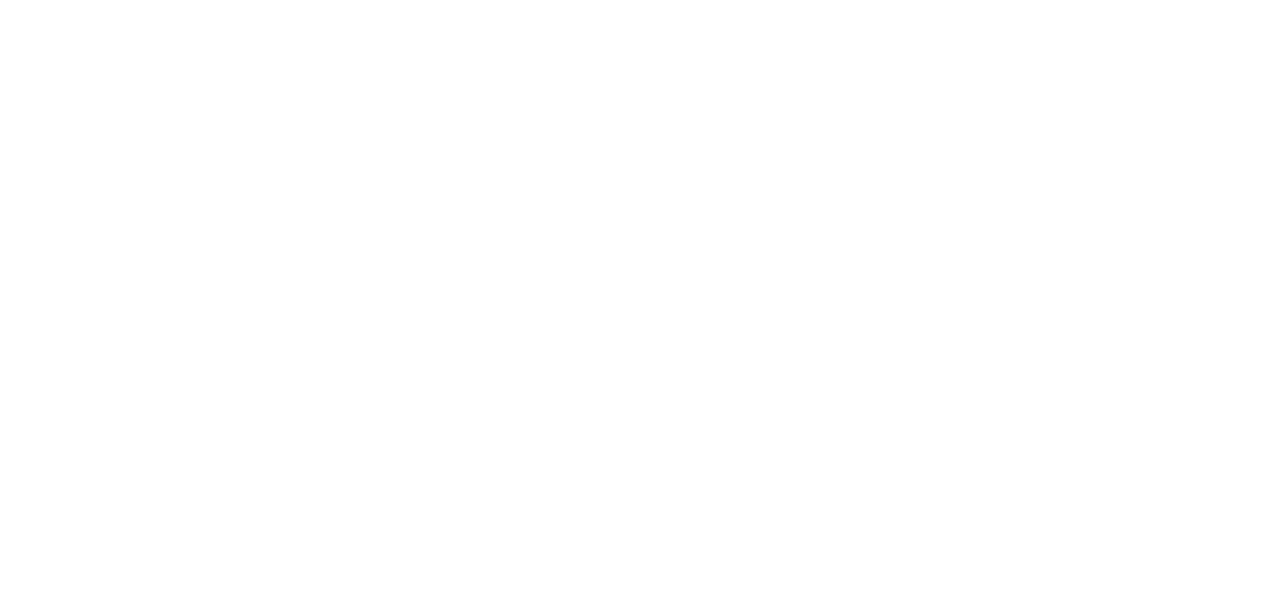 scroll, scrollTop: 0, scrollLeft: 0, axis: both 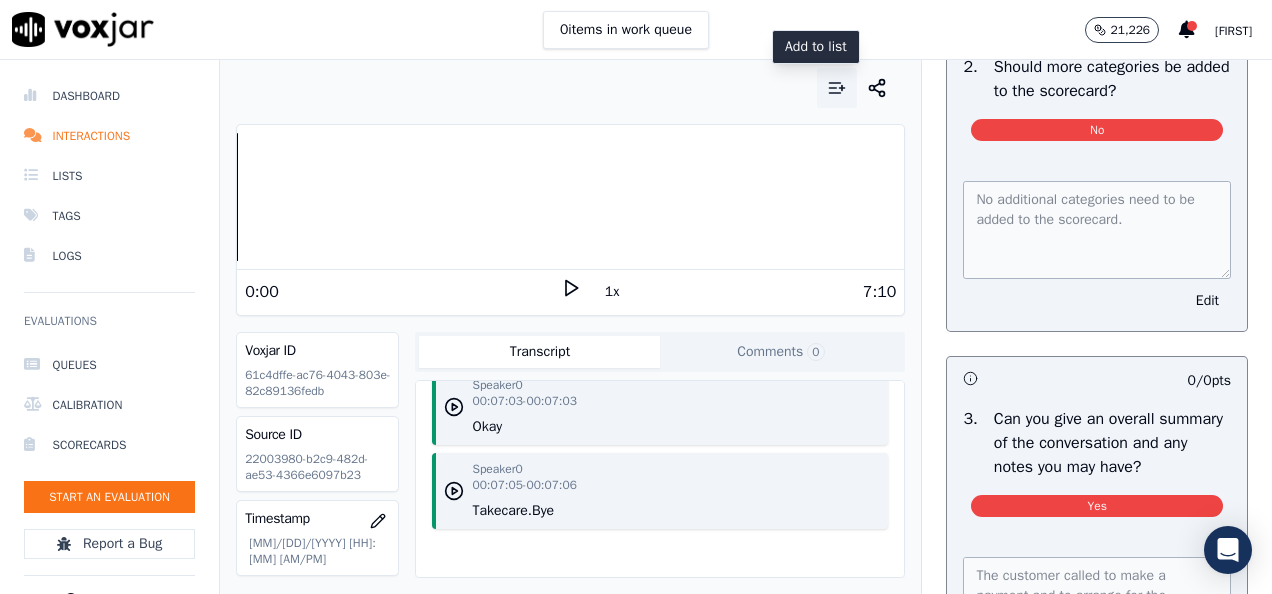 click at bounding box center (837, 88) 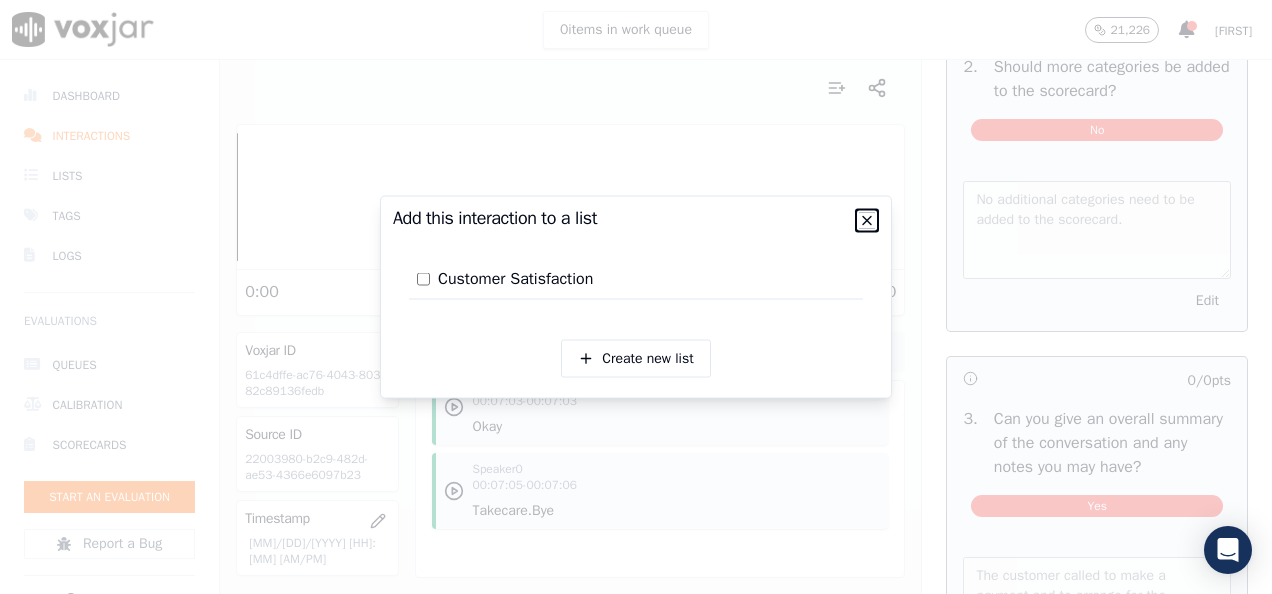 click 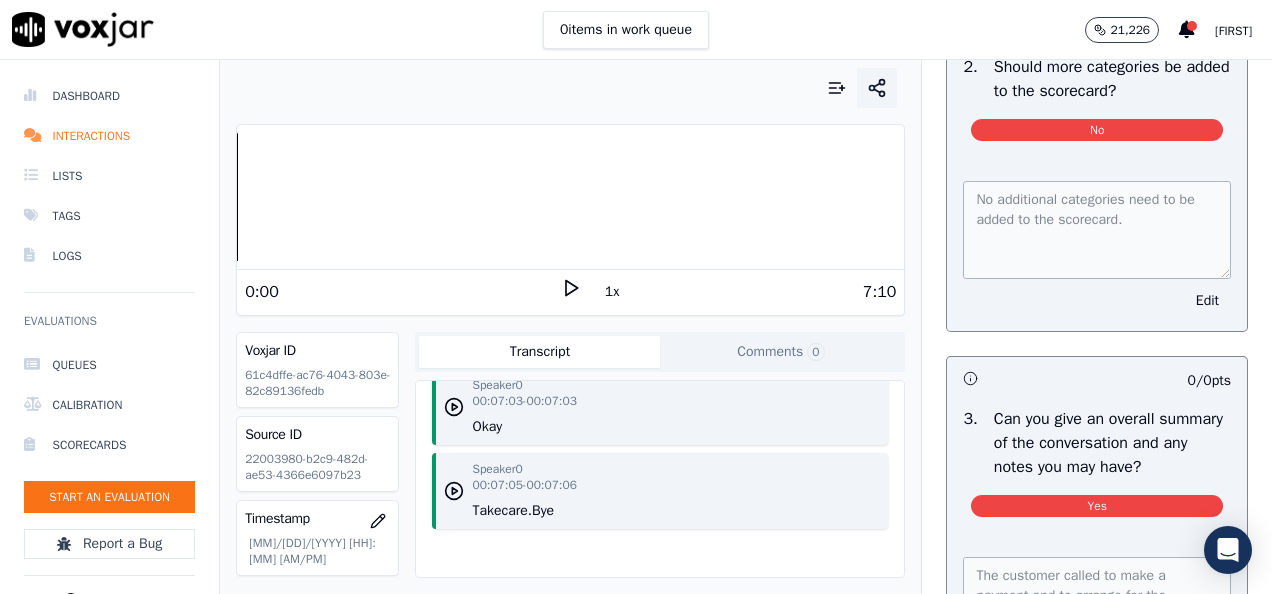 click 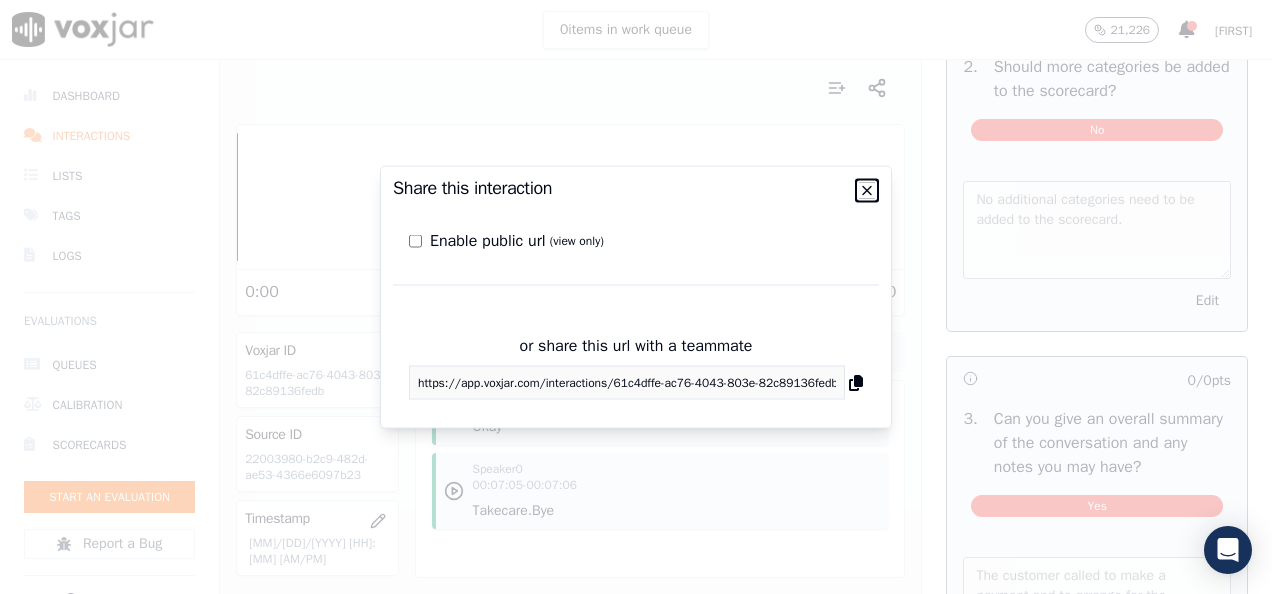 click 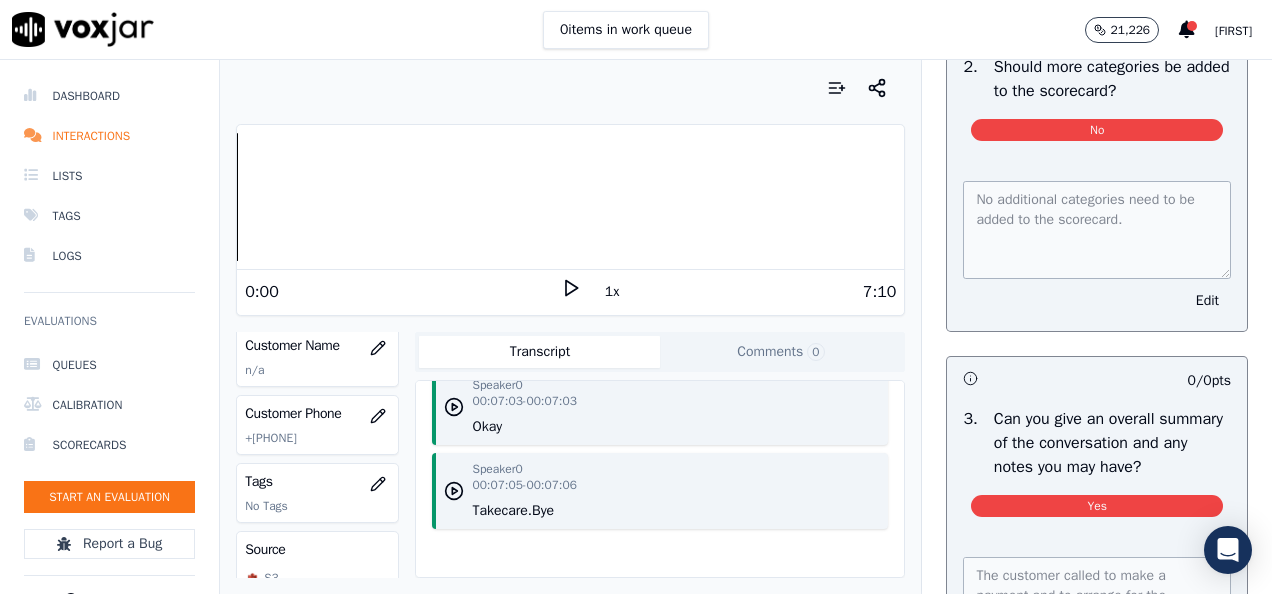 scroll, scrollTop: 437, scrollLeft: 0, axis: vertical 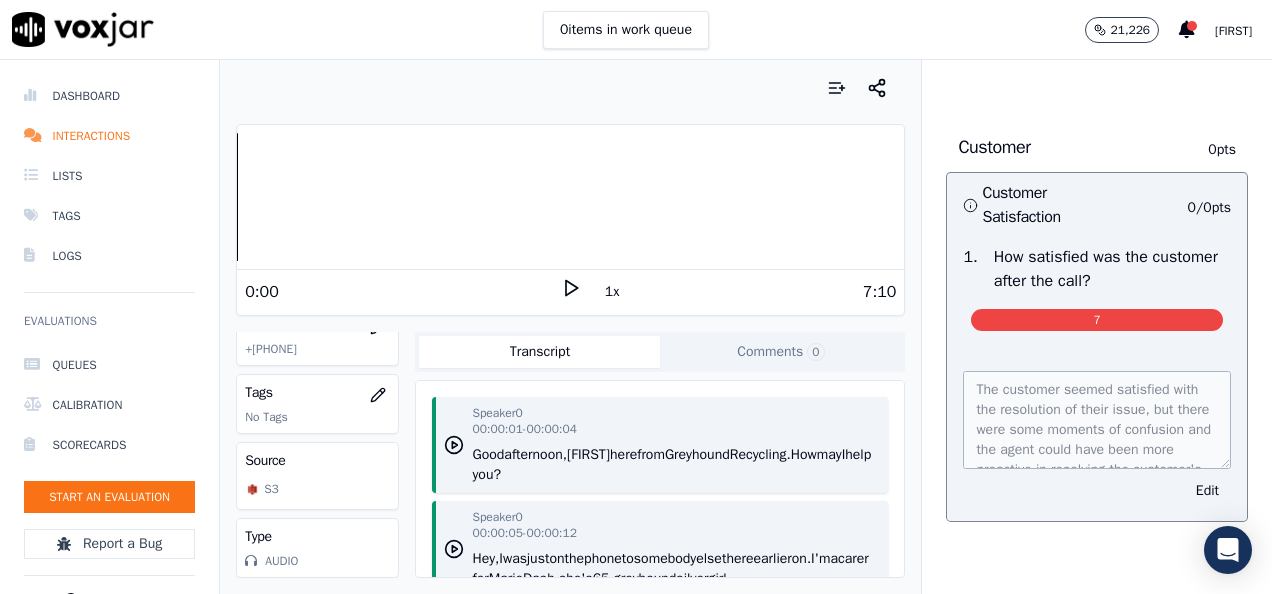 click on "Transcript" at bounding box center (539, 352) 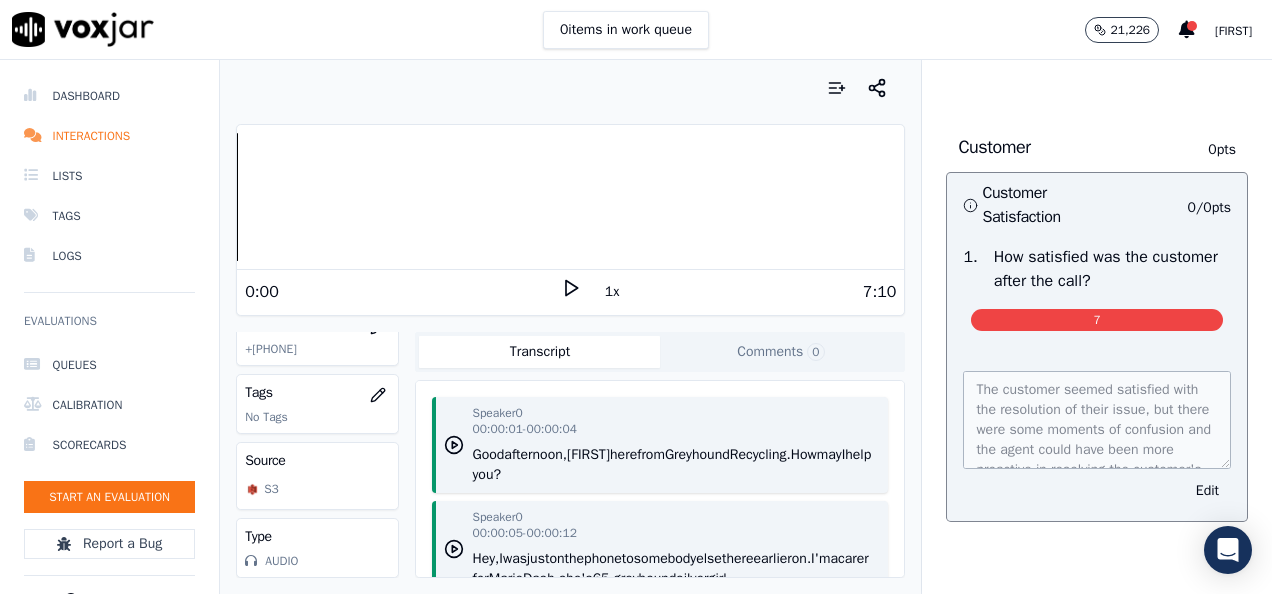 drag, startPoint x: 580, startPoint y: 348, endPoint x: 514, endPoint y: 364, distance: 67.911705 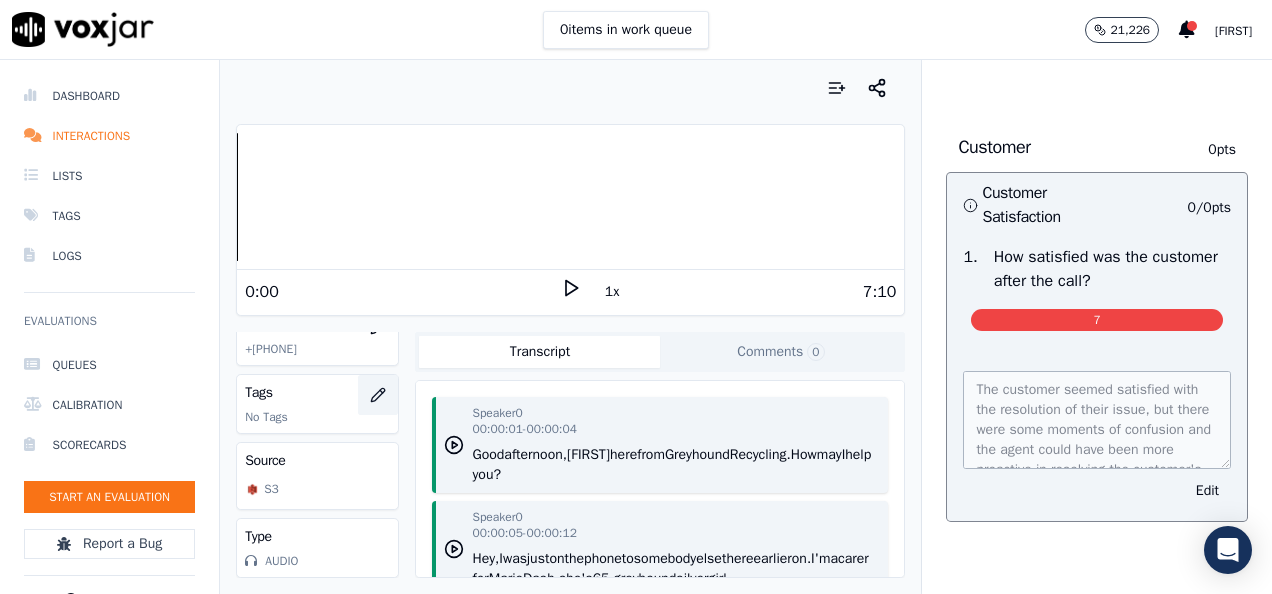 click 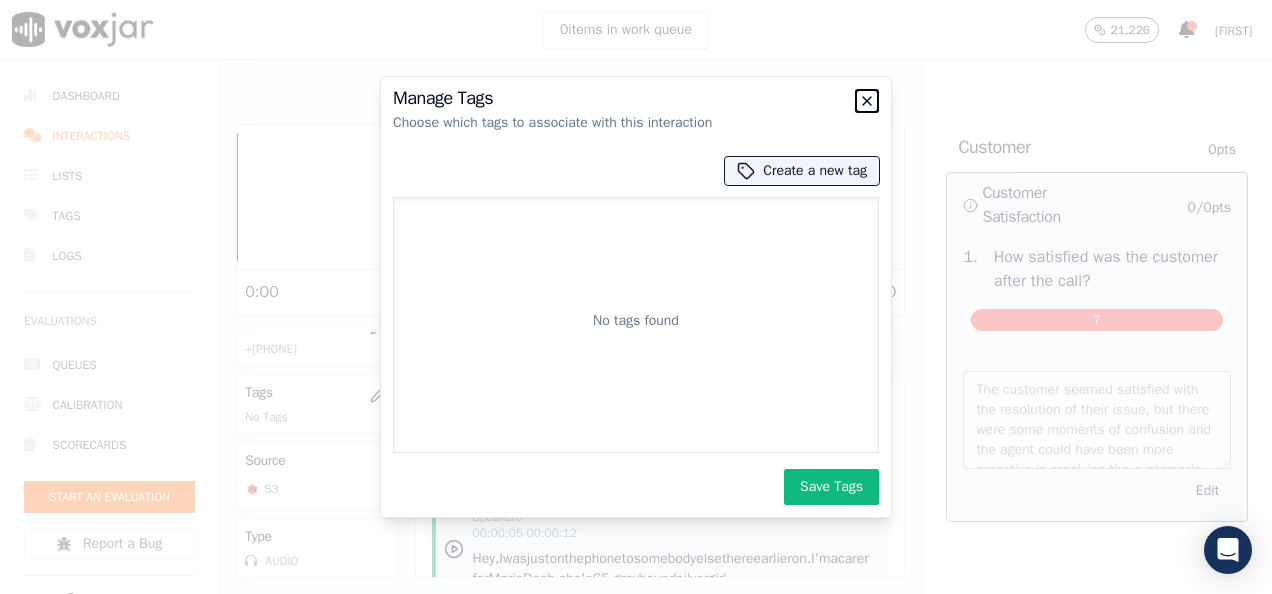 click 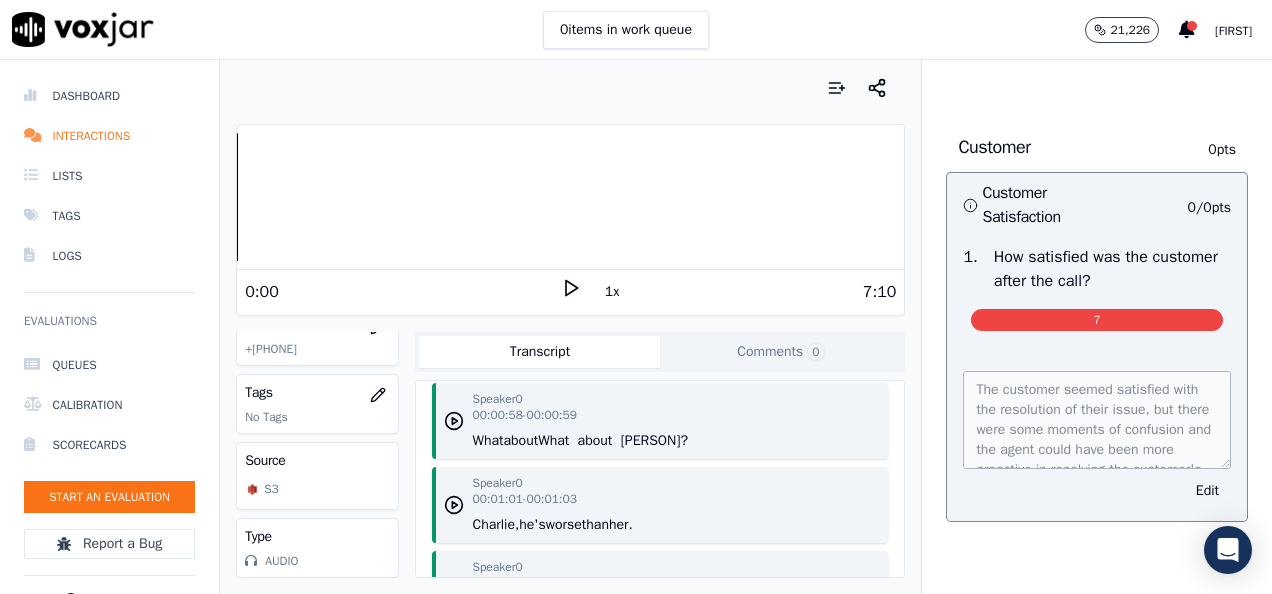 scroll, scrollTop: 892, scrollLeft: 0, axis: vertical 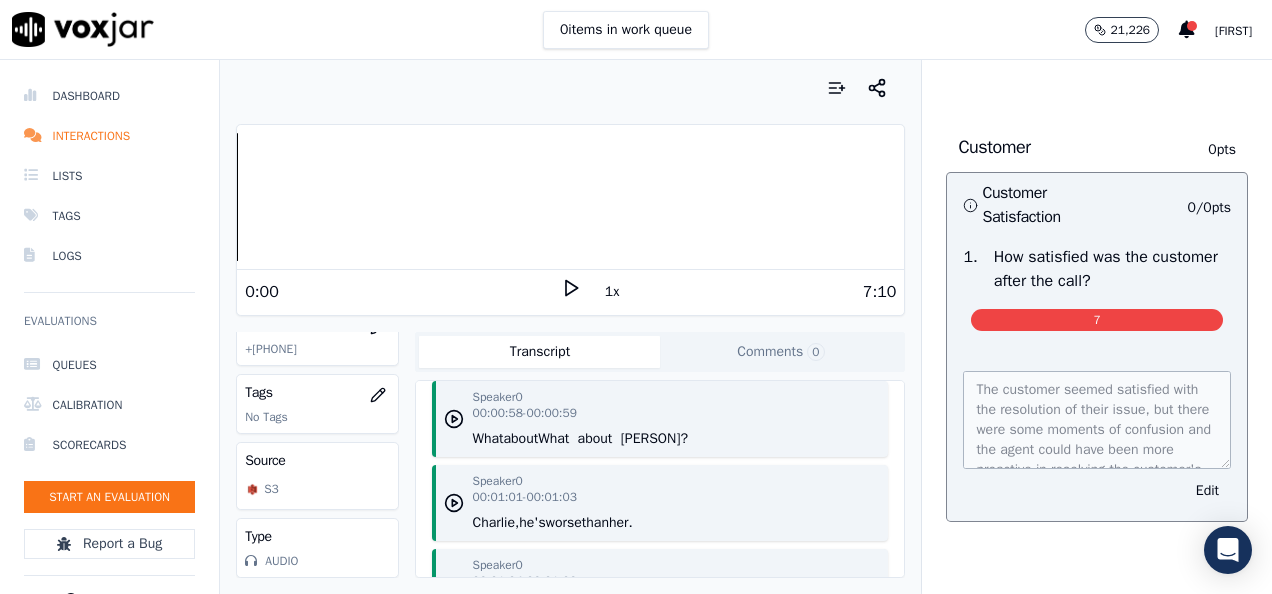 click on "Speaker 0 00:00:58 - 00:00:59 What about [NAME]?" at bounding box center (660, 419) 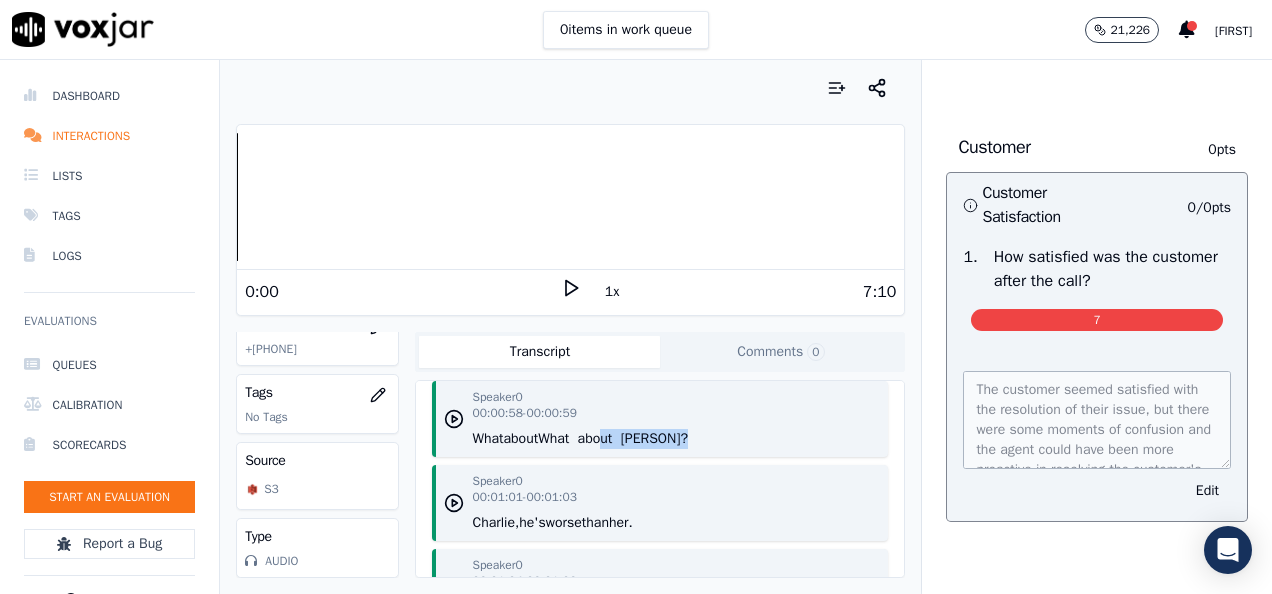 click on "Speaker 0 00:00:58 - 00:00:59 What about [NAME]?" at bounding box center (660, 419) 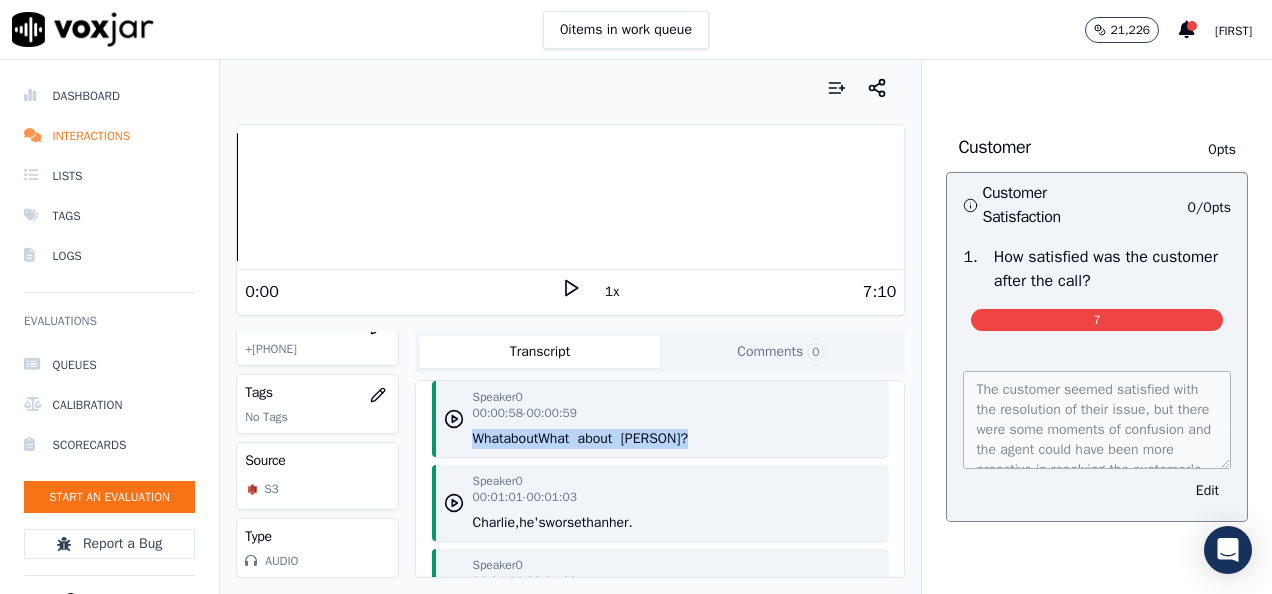 click on "Speaker 0 00:00:58 - 00:00:59 What about [NAME]?" at bounding box center (660, 419) 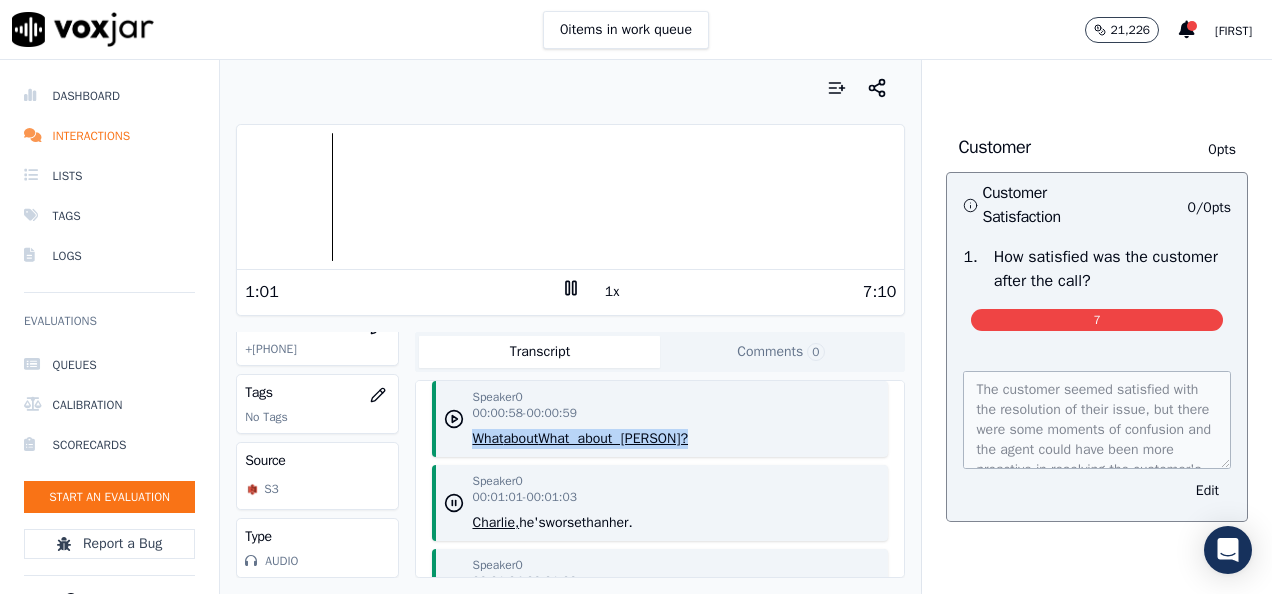 click on "Speaker 0 00:00:58 - 00:00:59 What about [NAME]?" at bounding box center (660, 419) 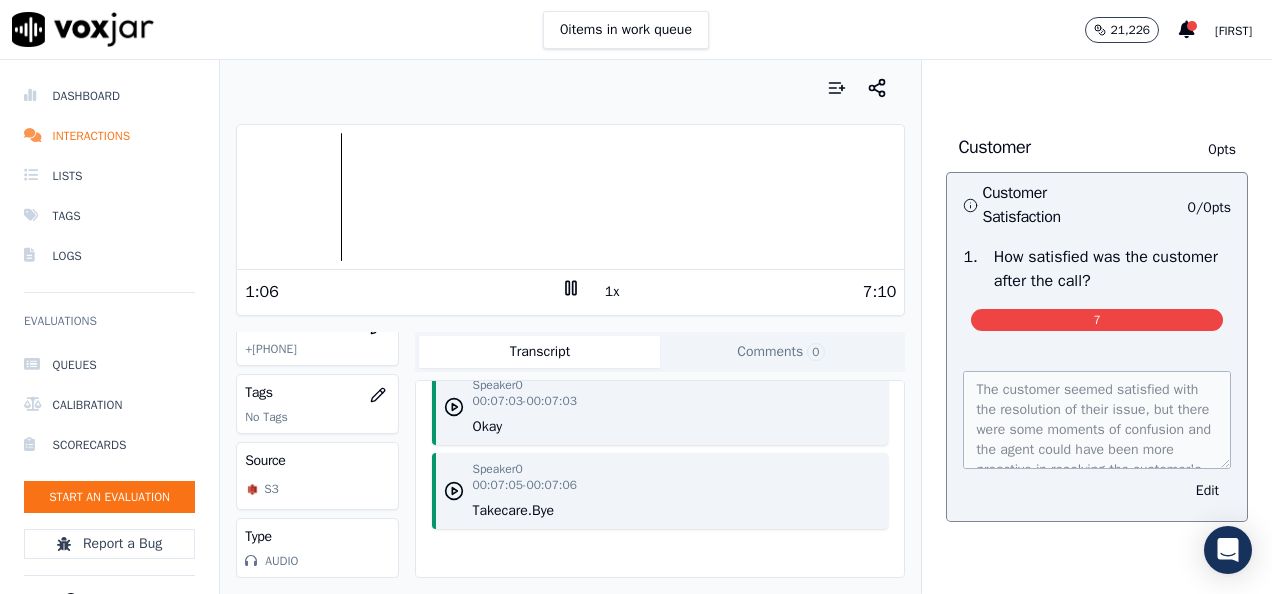 scroll, scrollTop: 6988, scrollLeft: 0, axis: vertical 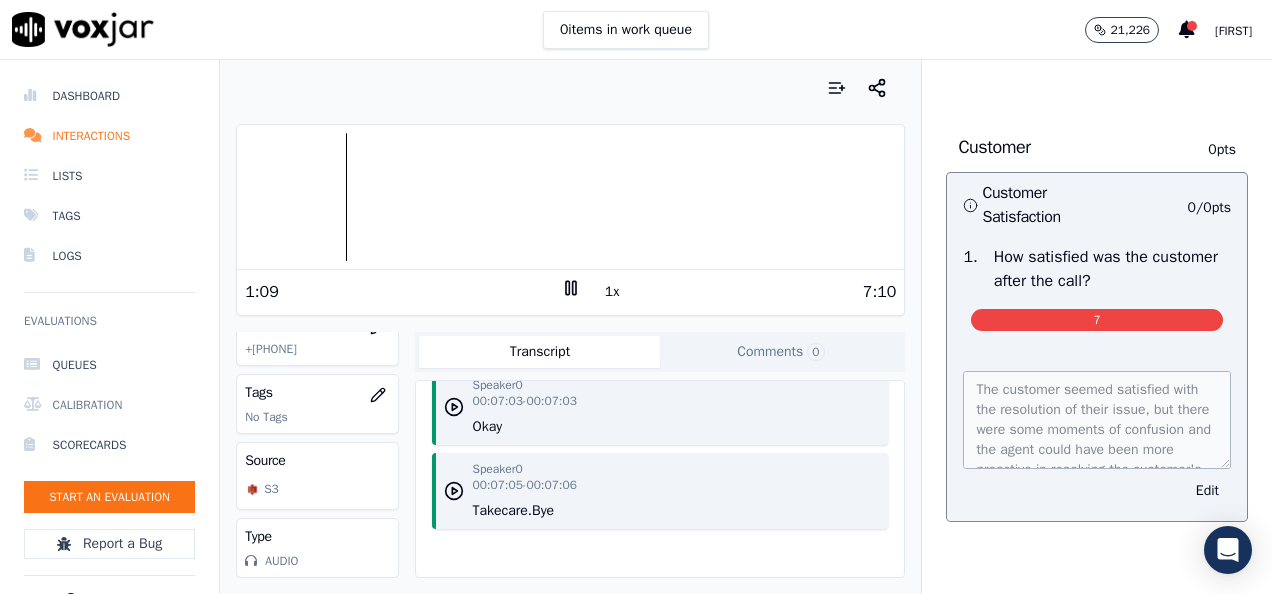 click on "Calibration" at bounding box center (109, 405) 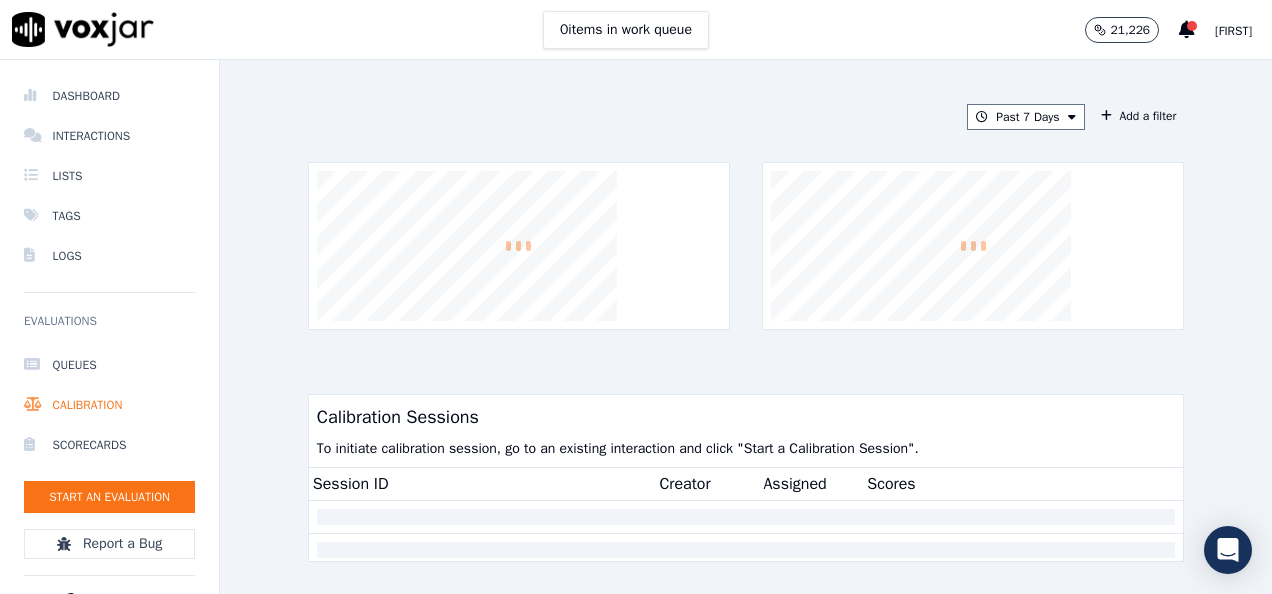 click on "Past 7 Days
Add a filter
Calibration Sessions   To initiate  calibration session, go to an existing interaction and click "Start a Calibration Session".   Session ID   Creator   Assigned   Scores" 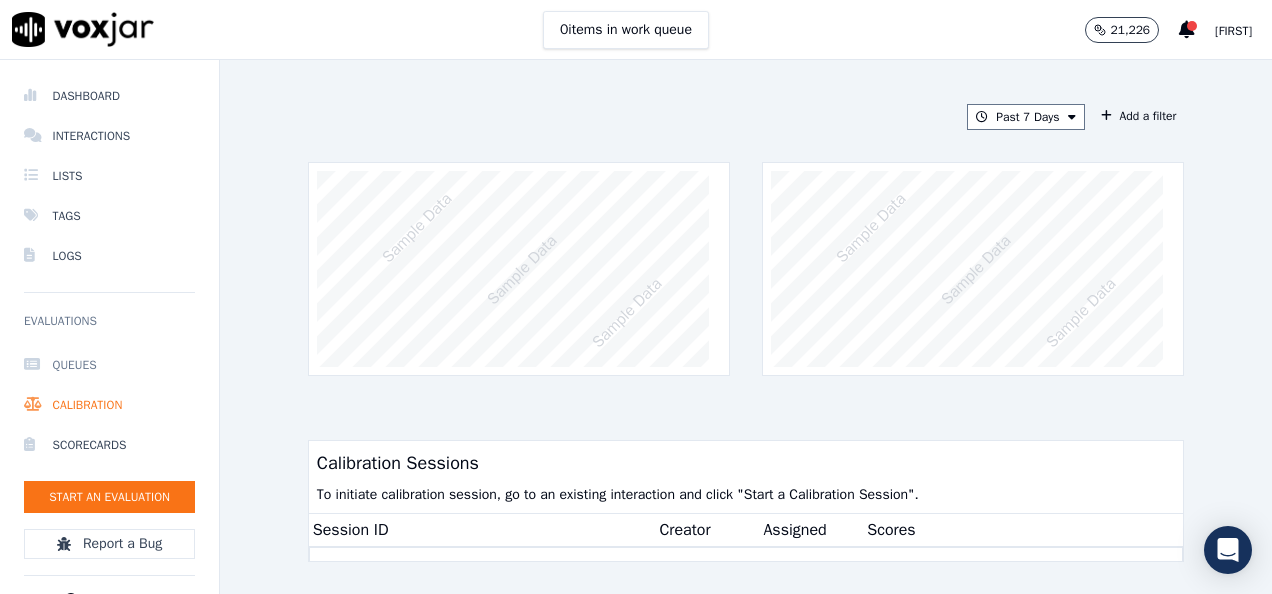 click on "Queues" at bounding box center (109, 365) 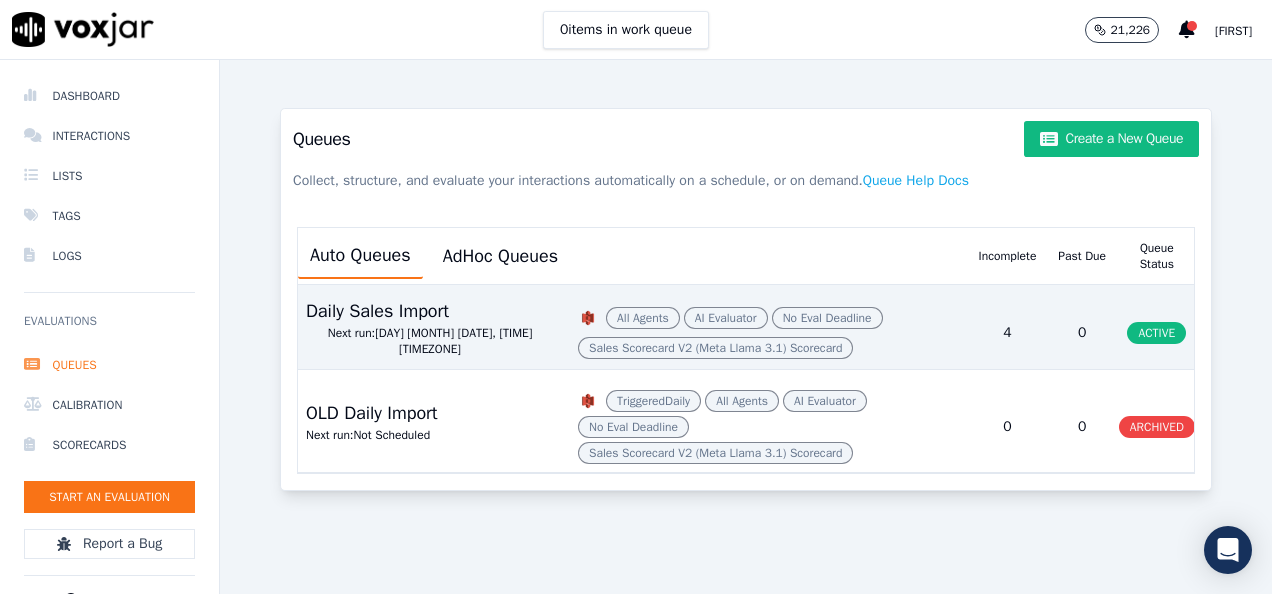 click on "AI Evaluator" 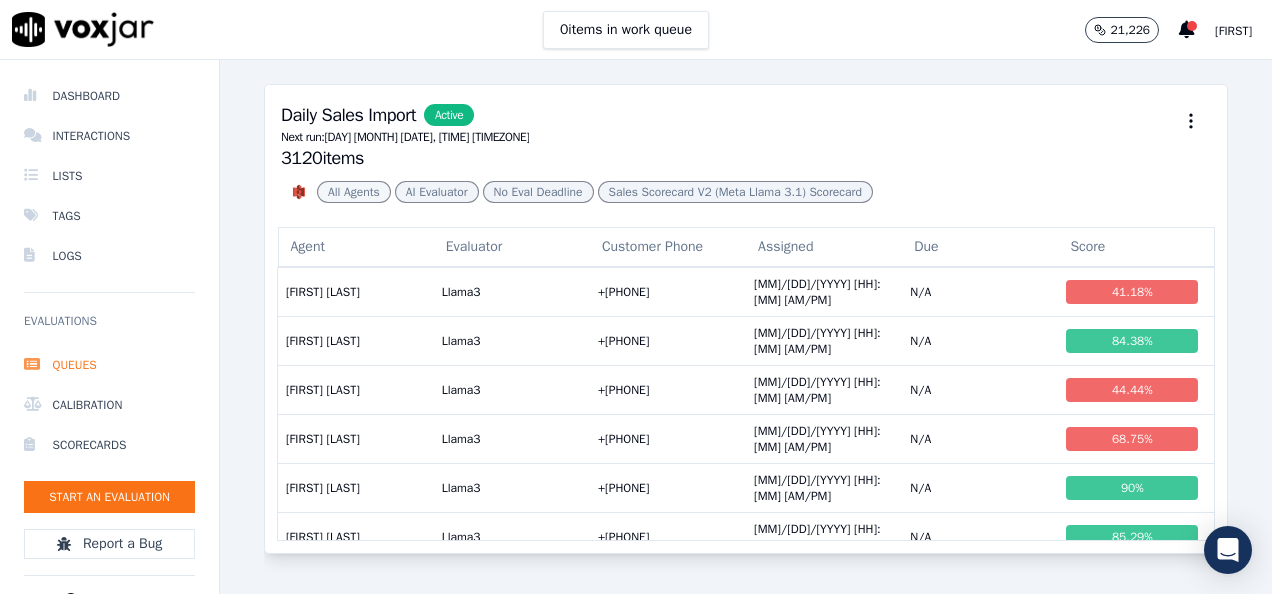 click on "All Agents" 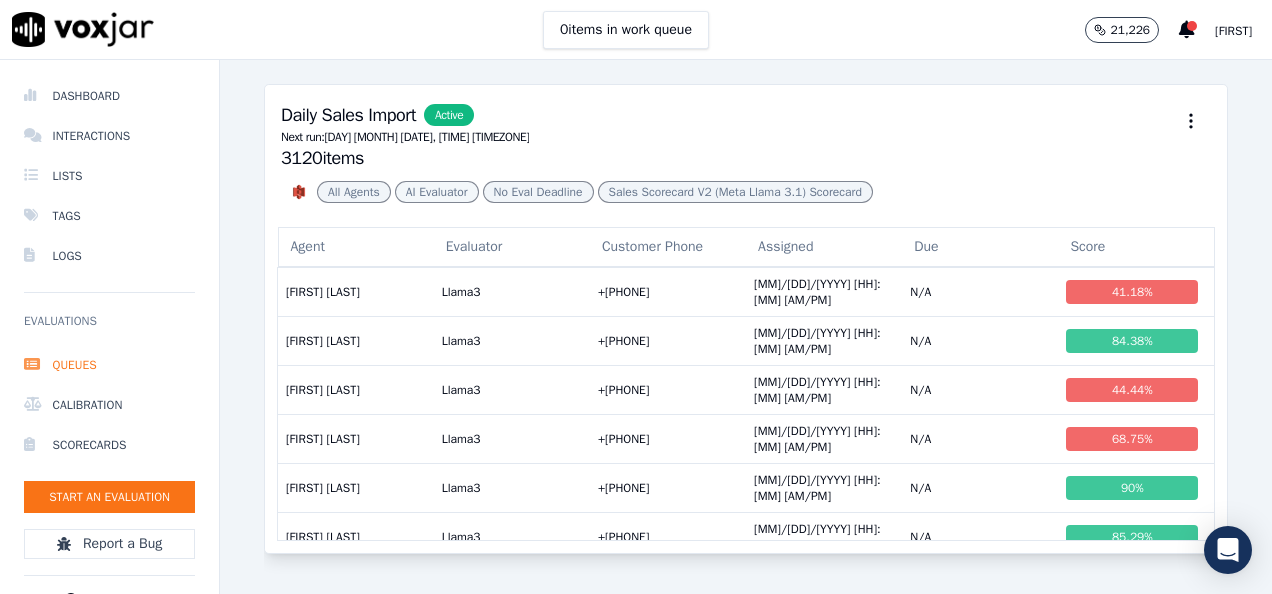 click on "AI Evaluator" 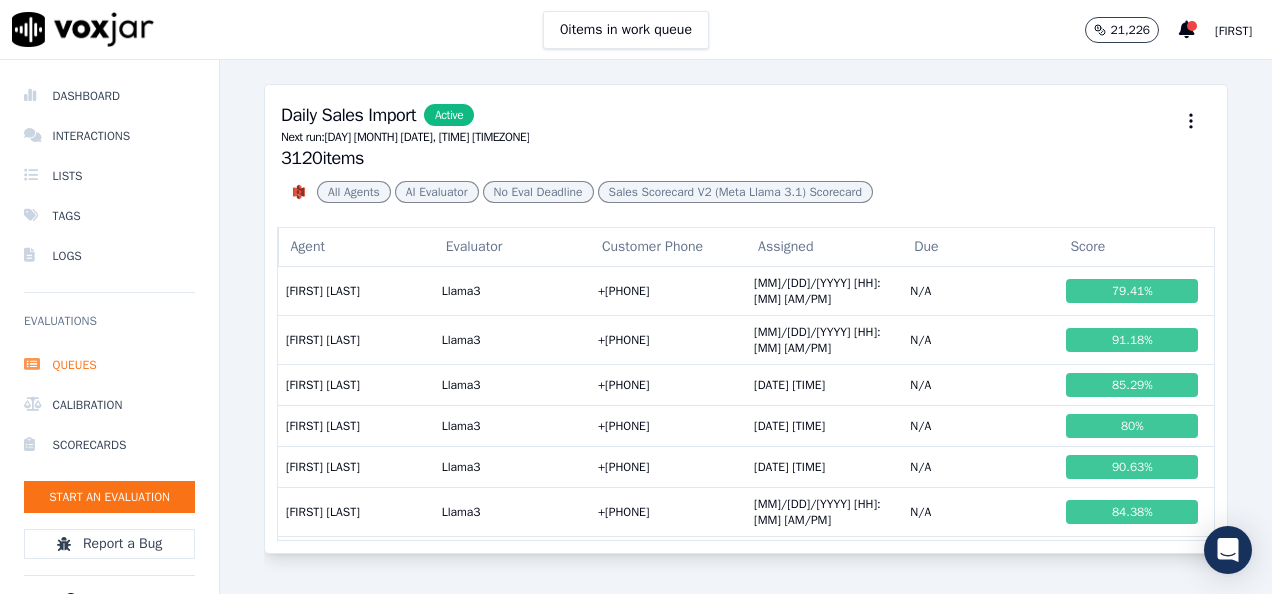 scroll, scrollTop: 648, scrollLeft: 0, axis: vertical 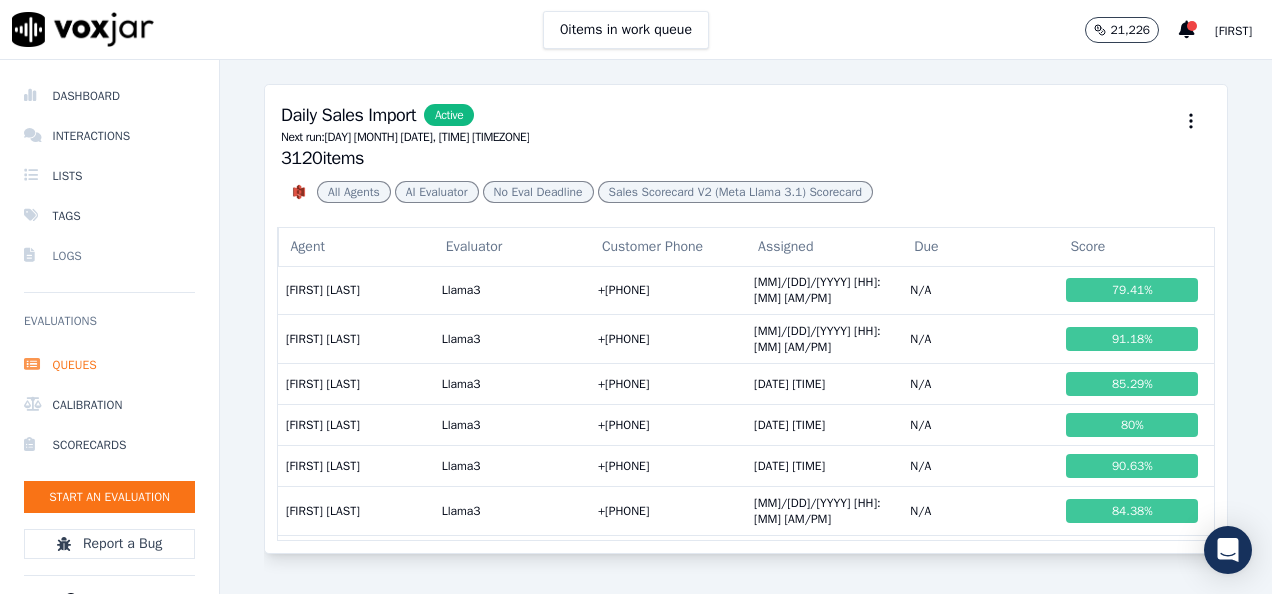 click on "Logs" at bounding box center (109, 256) 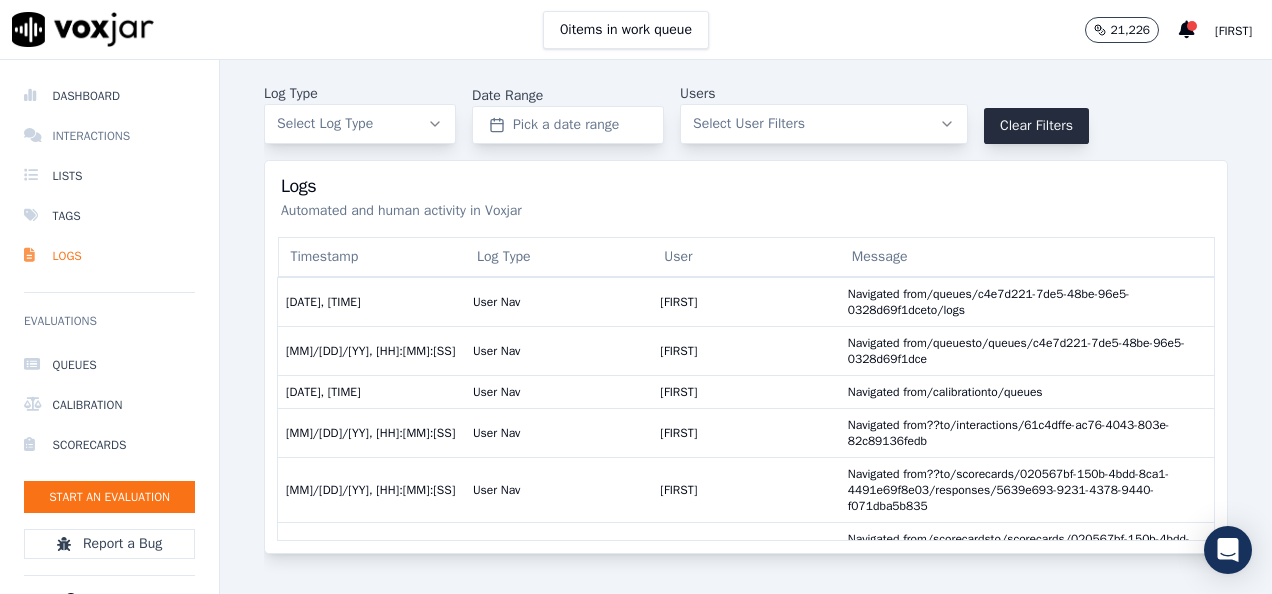click on "Interactions" at bounding box center [109, 136] 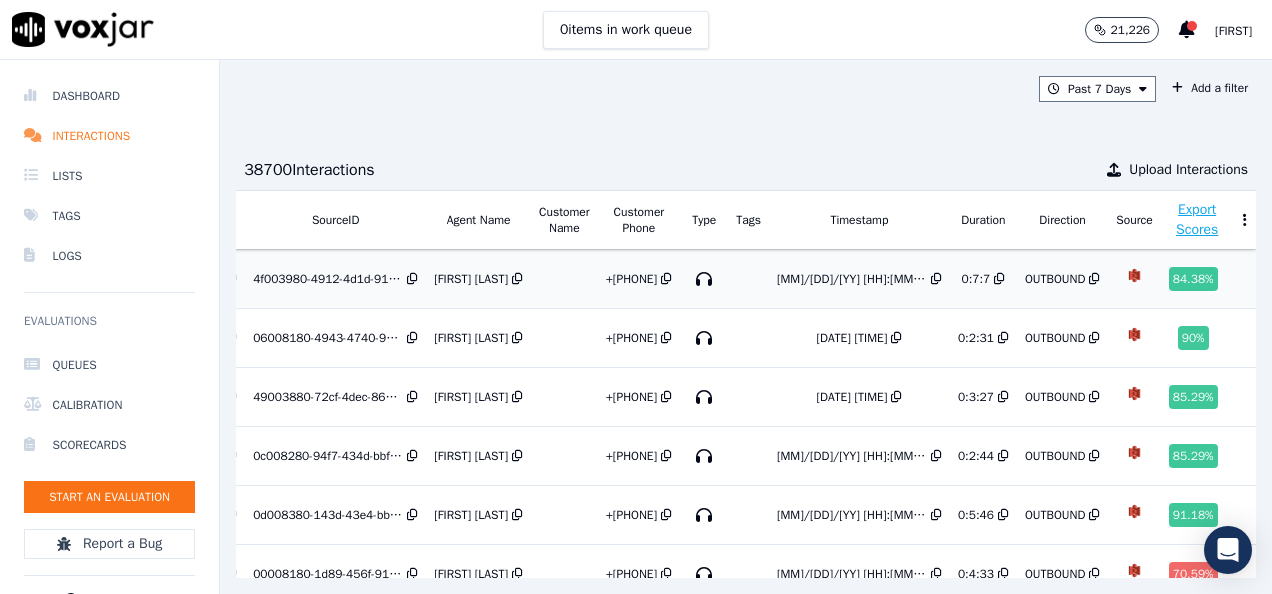 scroll, scrollTop: 0, scrollLeft: 0, axis: both 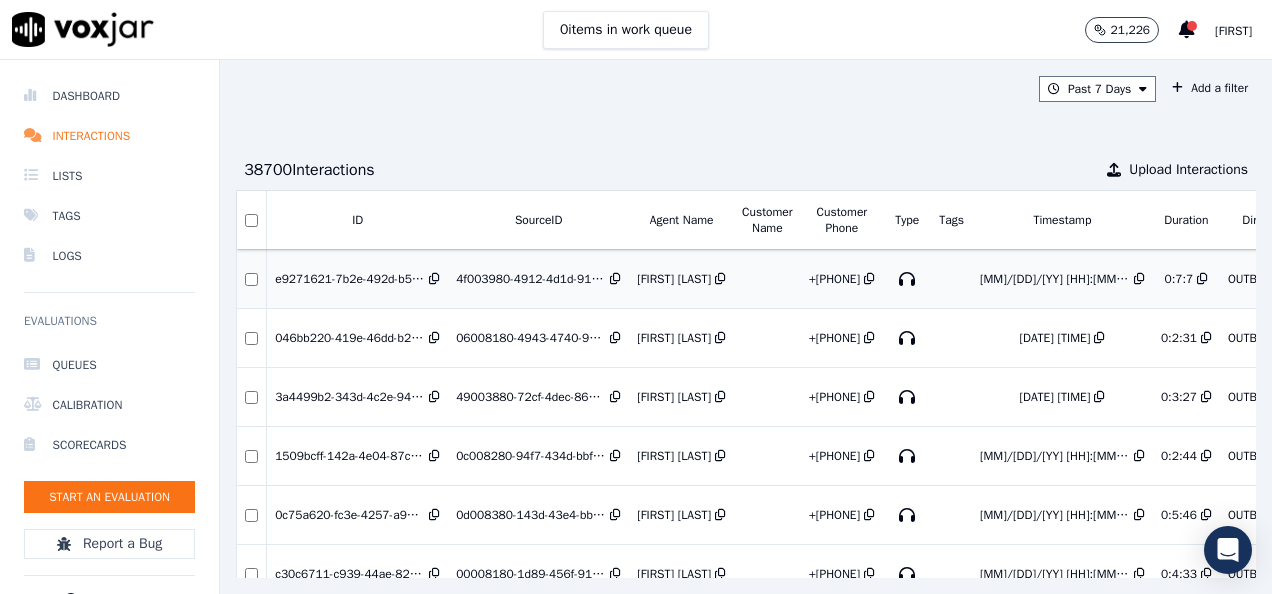 click at bounding box center [767, 279] 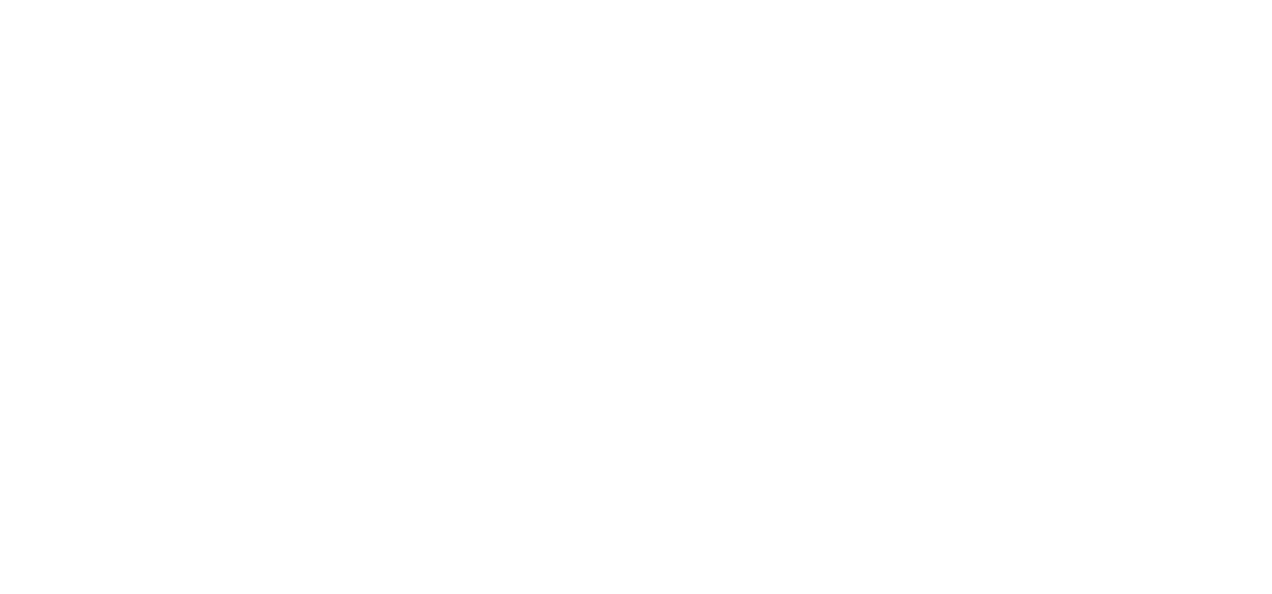 scroll, scrollTop: 0, scrollLeft: 0, axis: both 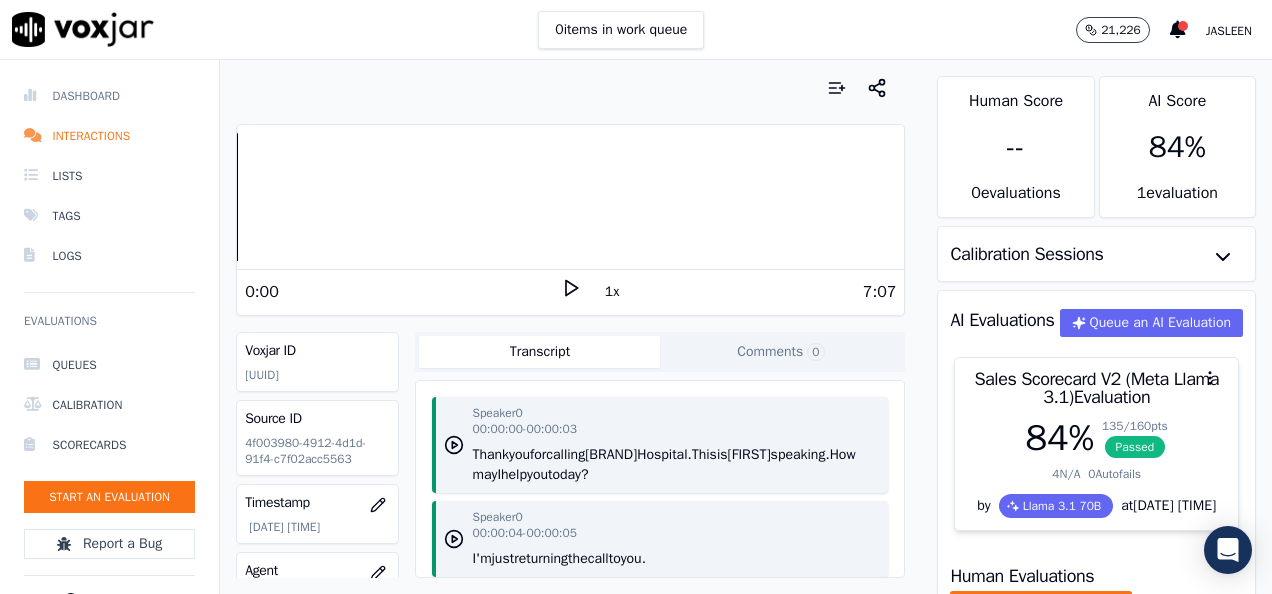 click on "Dashboard" at bounding box center [109, 96] 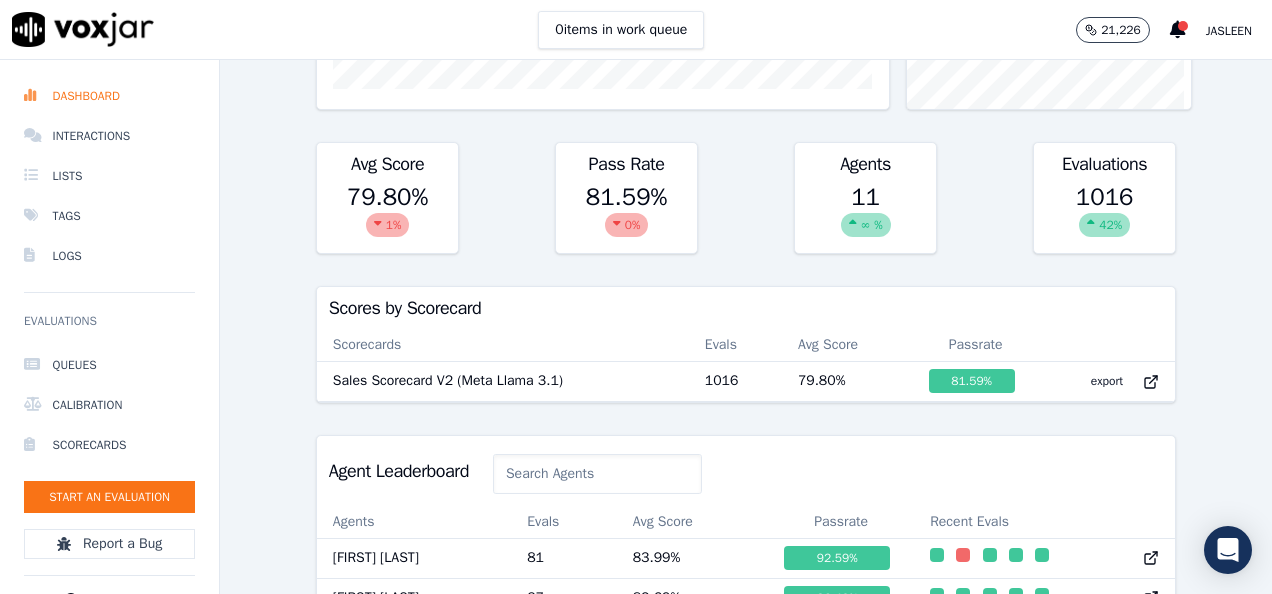 scroll, scrollTop: 0, scrollLeft: 0, axis: both 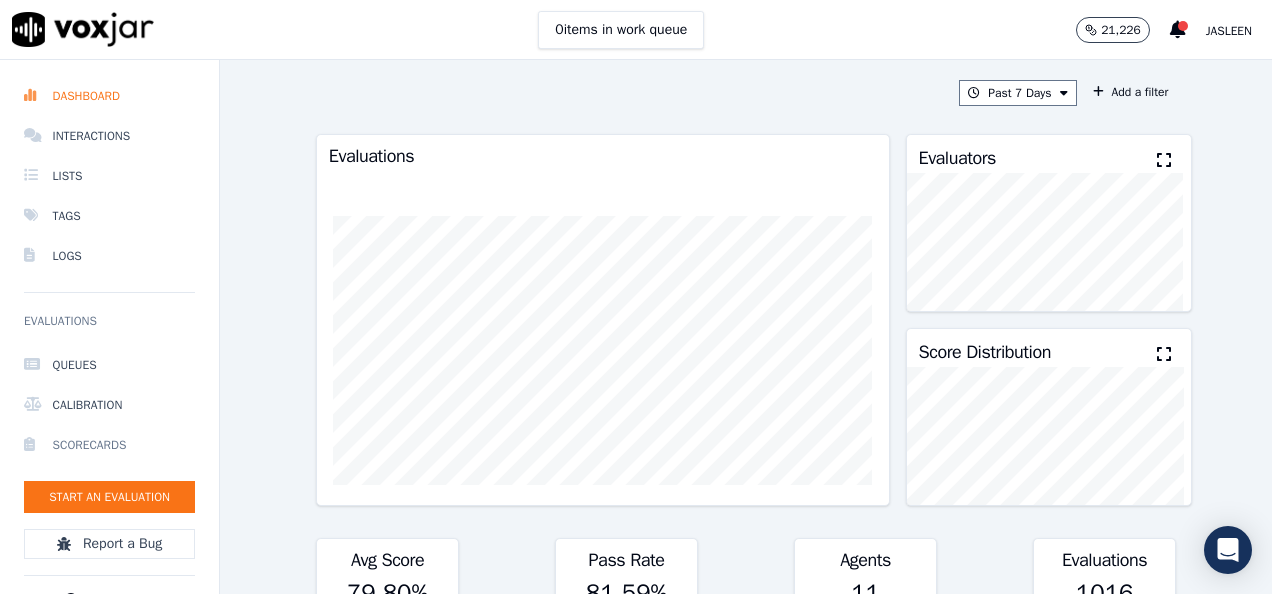 click on "Scorecards" at bounding box center [109, 445] 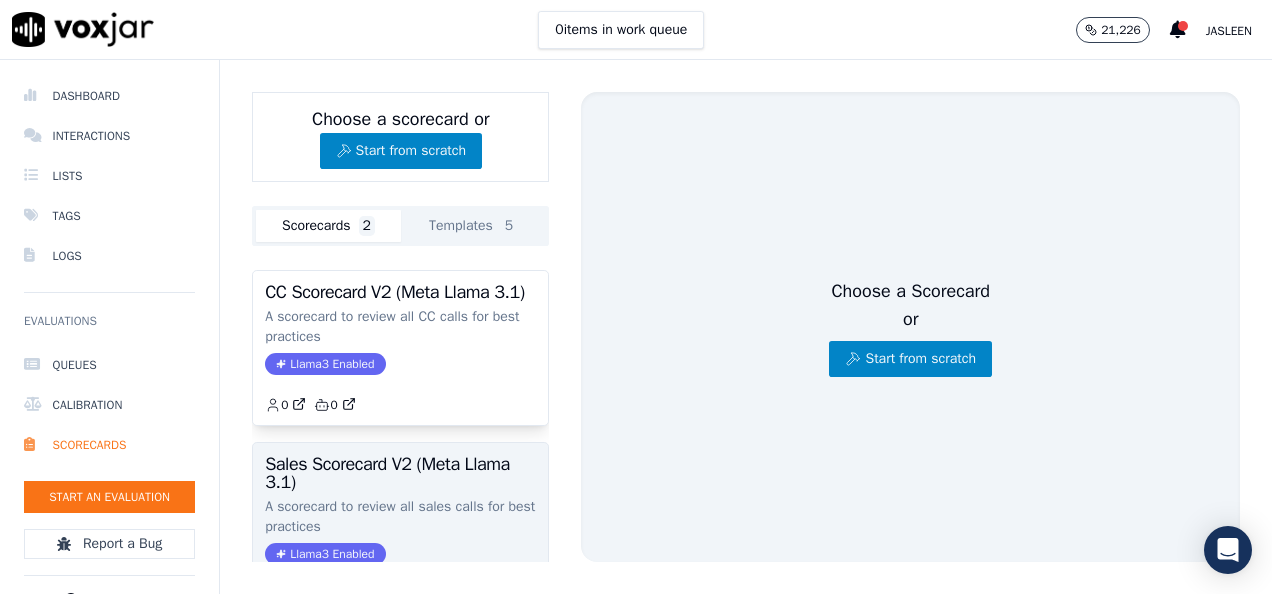 click on "Sales Scorecard V2 (Meta Llama 3.1)" at bounding box center (400, 473) 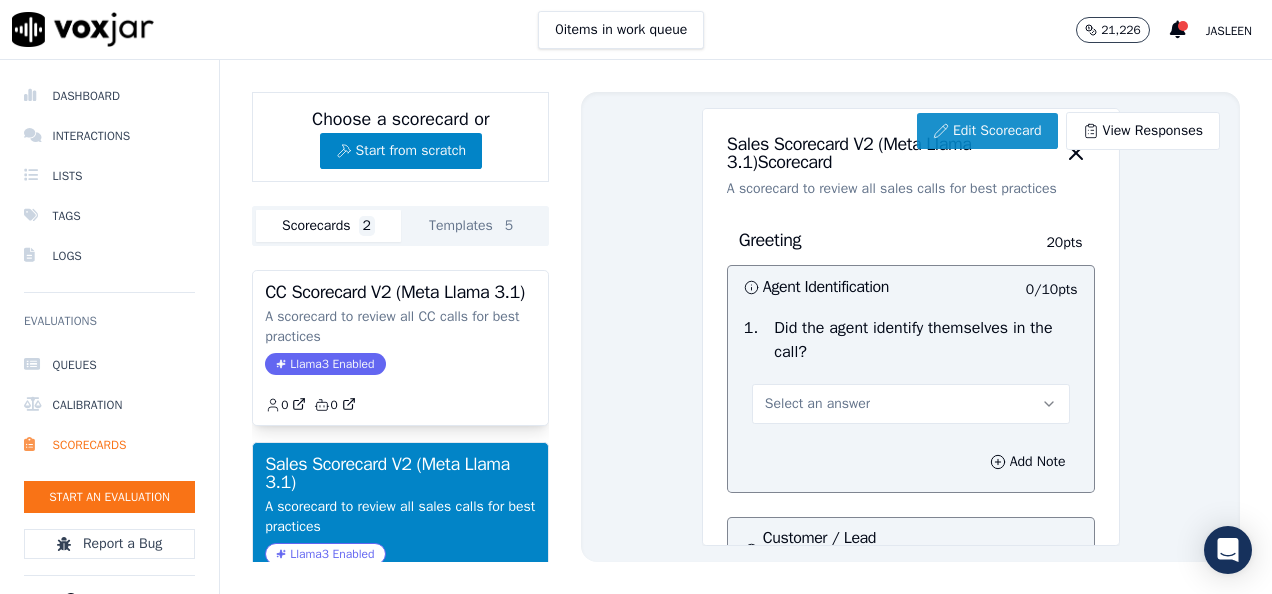click on "Edit Scorecard" at bounding box center (987, 131) 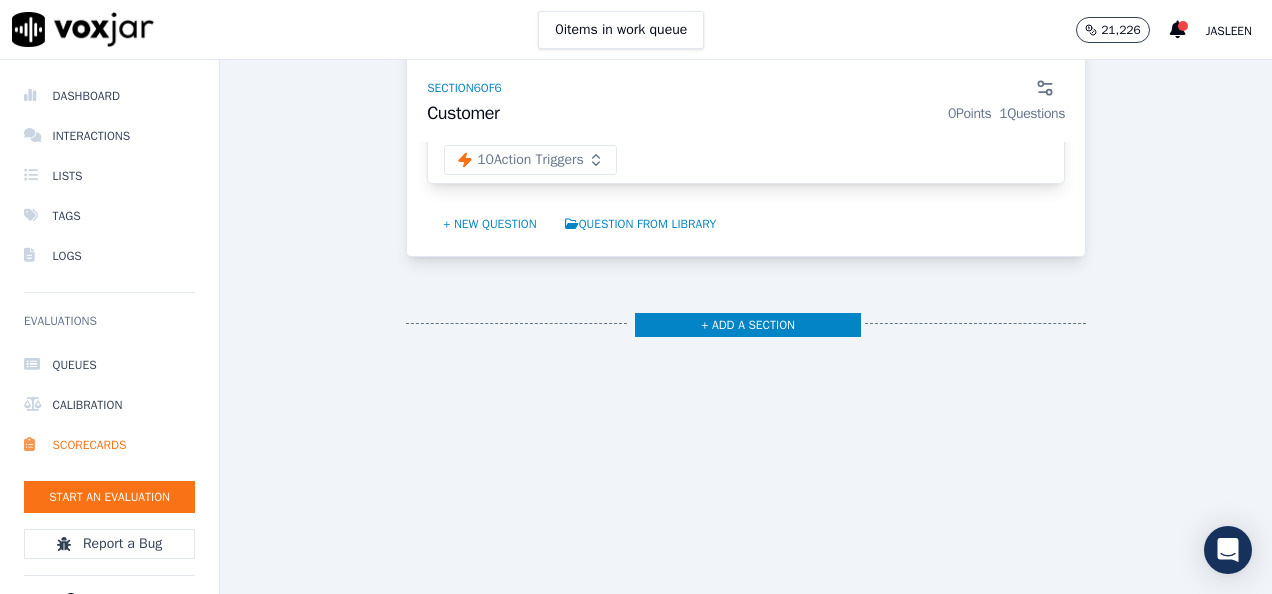 scroll, scrollTop: 5167, scrollLeft: 0, axis: vertical 